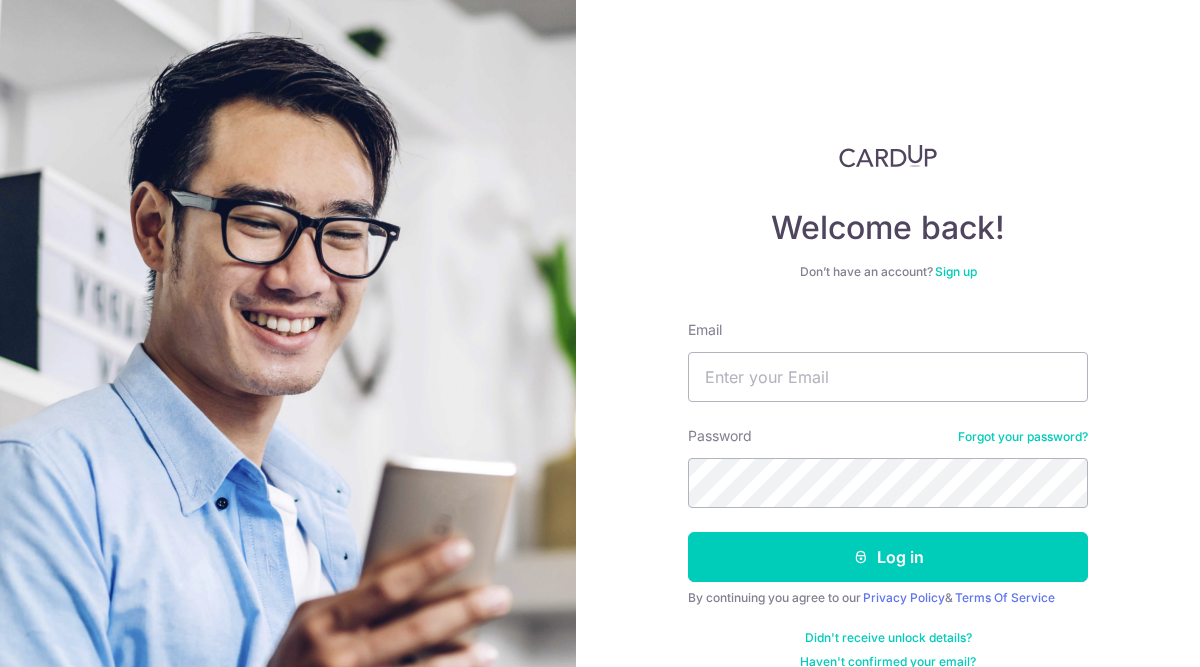scroll, scrollTop: 0, scrollLeft: 0, axis: both 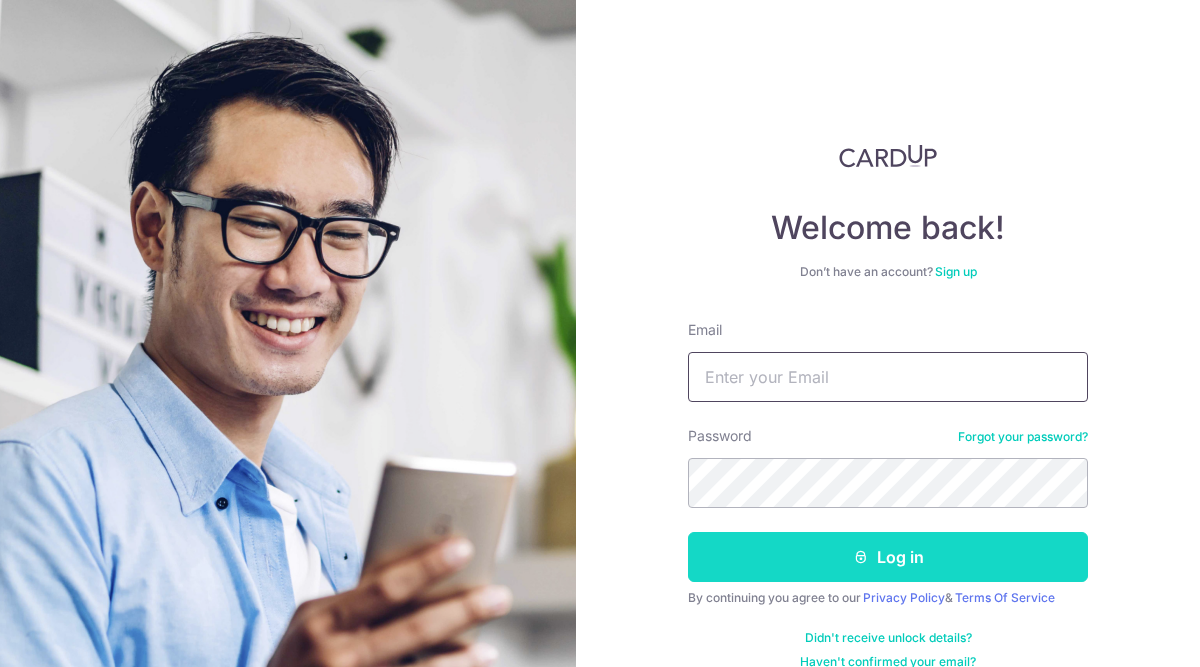 type on "[EMAIL]" 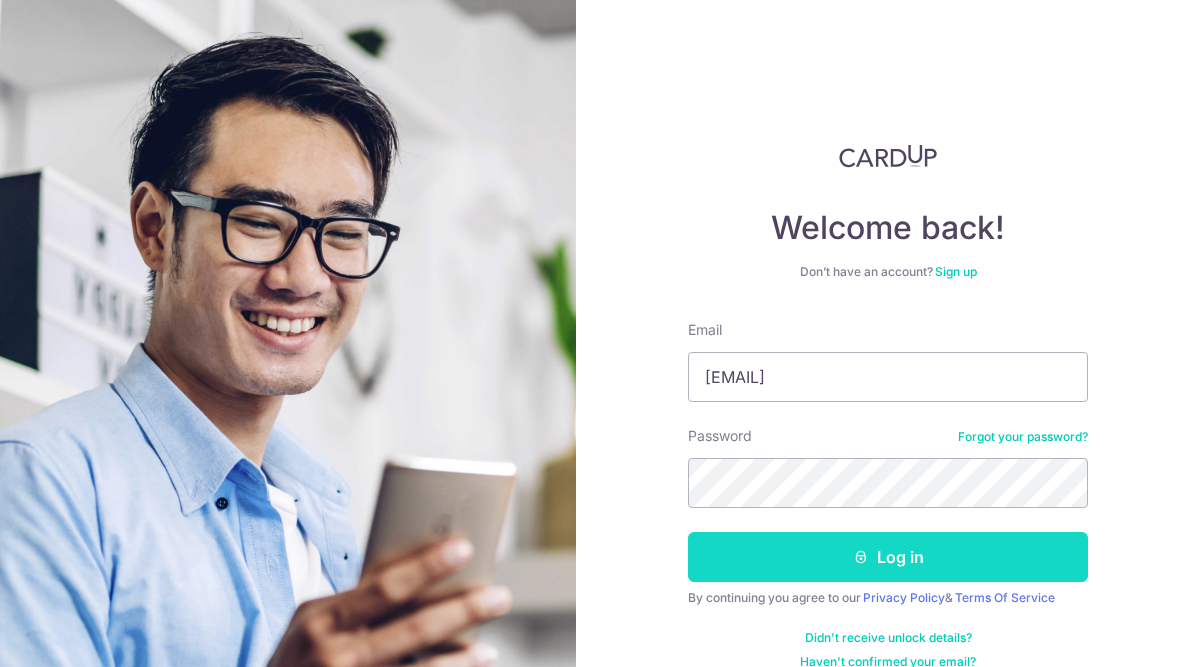 click on "Log in" at bounding box center [888, 557] 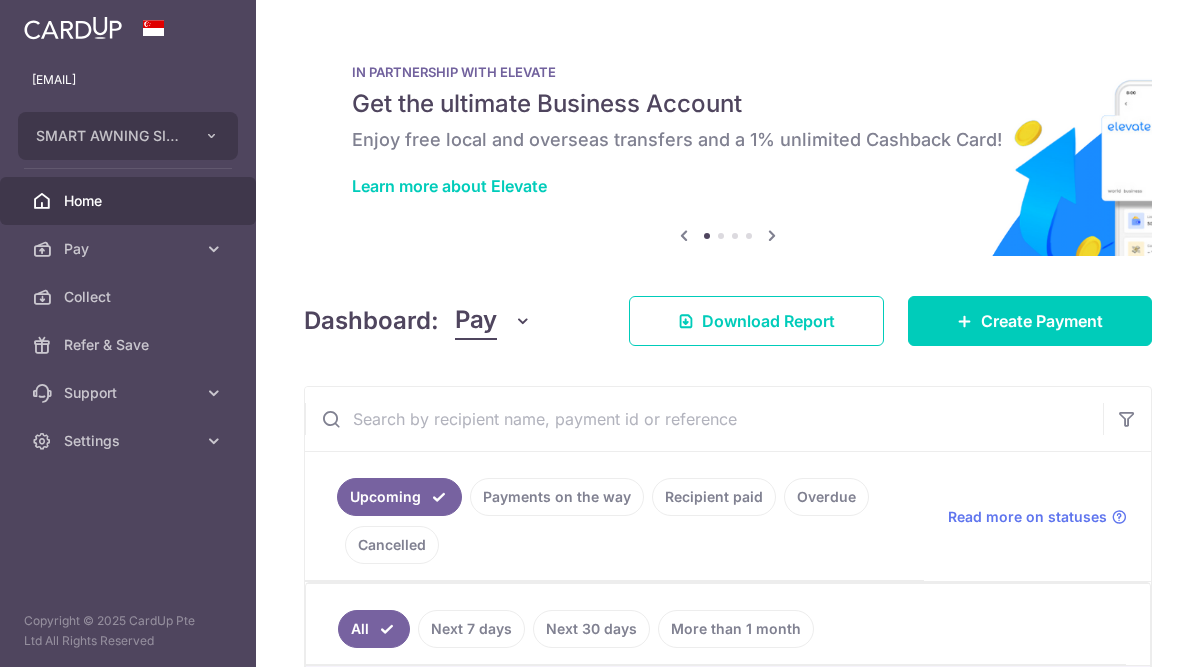 scroll, scrollTop: 0, scrollLeft: 0, axis: both 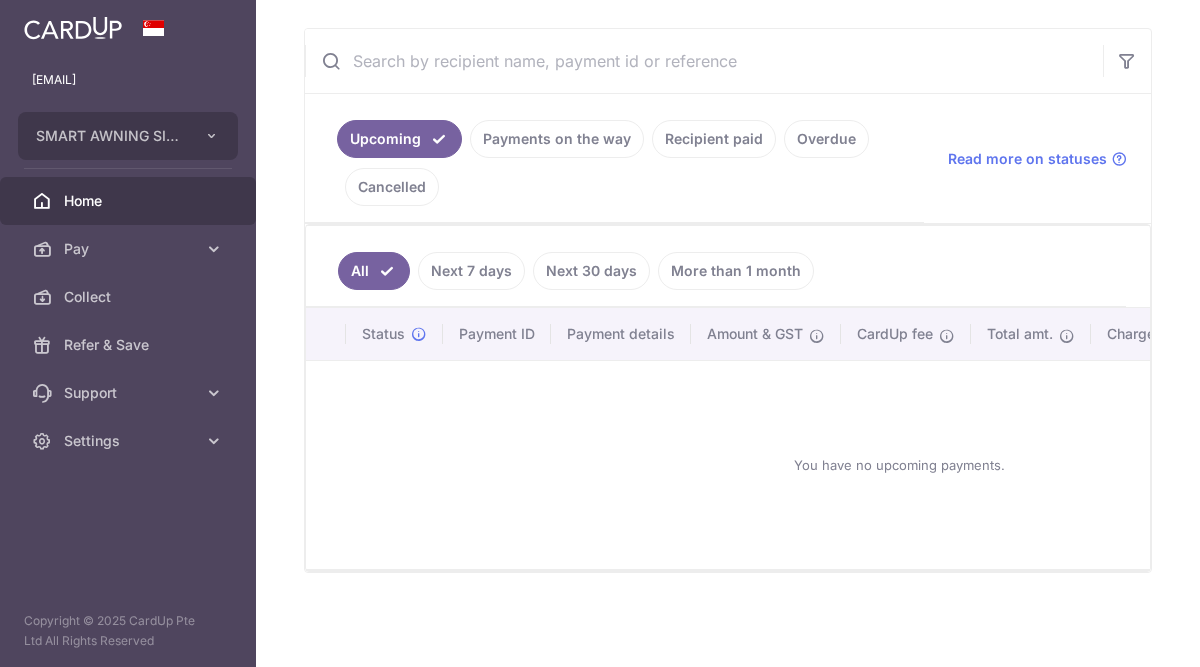 click on "Next 7 days" at bounding box center [471, 271] 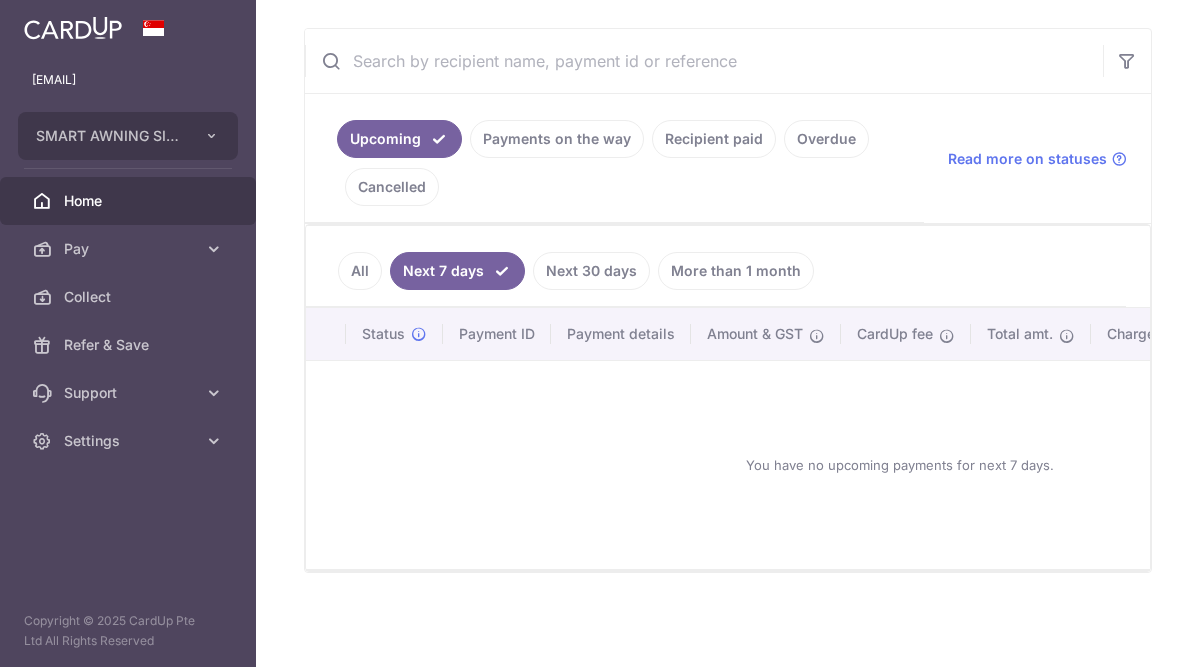 click on "All" at bounding box center [360, 271] 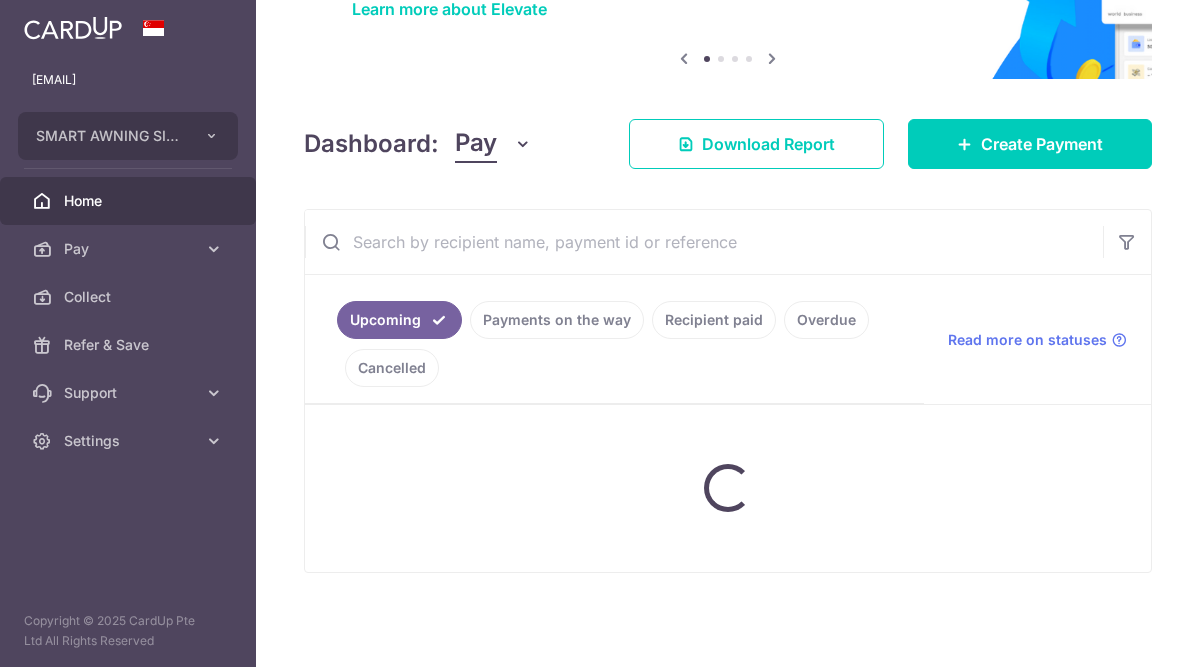 scroll, scrollTop: 368, scrollLeft: 0, axis: vertical 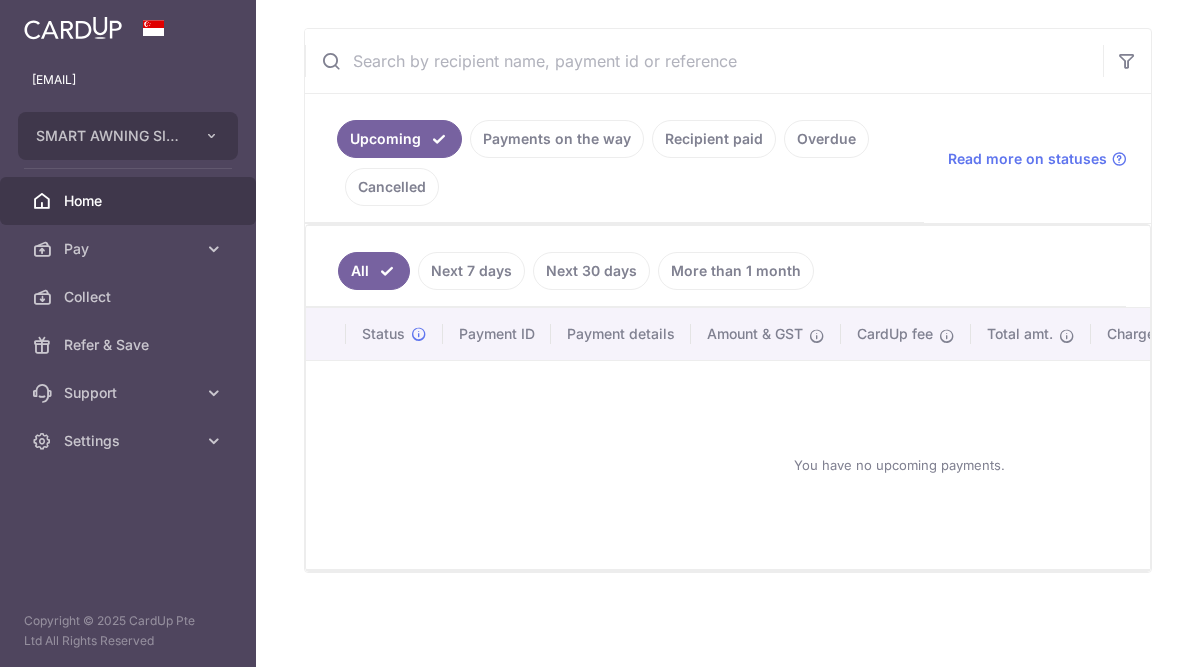 click on "Payments on the way" at bounding box center [557, 139] 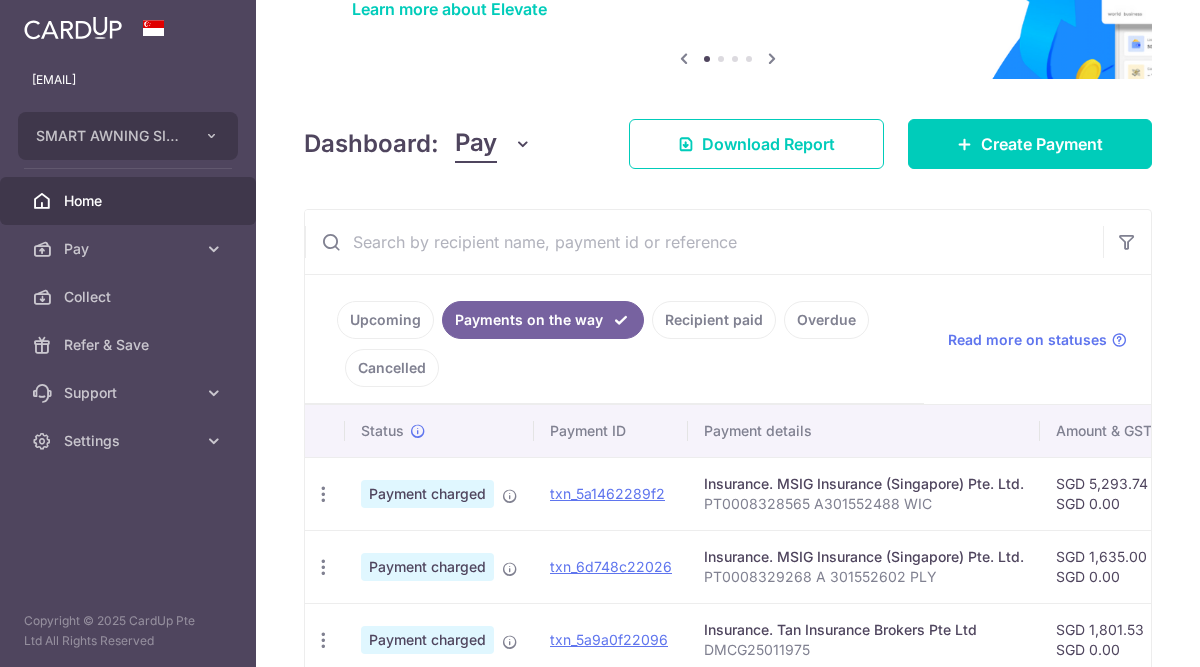 scroll, scrollTop: 293, scrollLeft: 0, axis: vertical 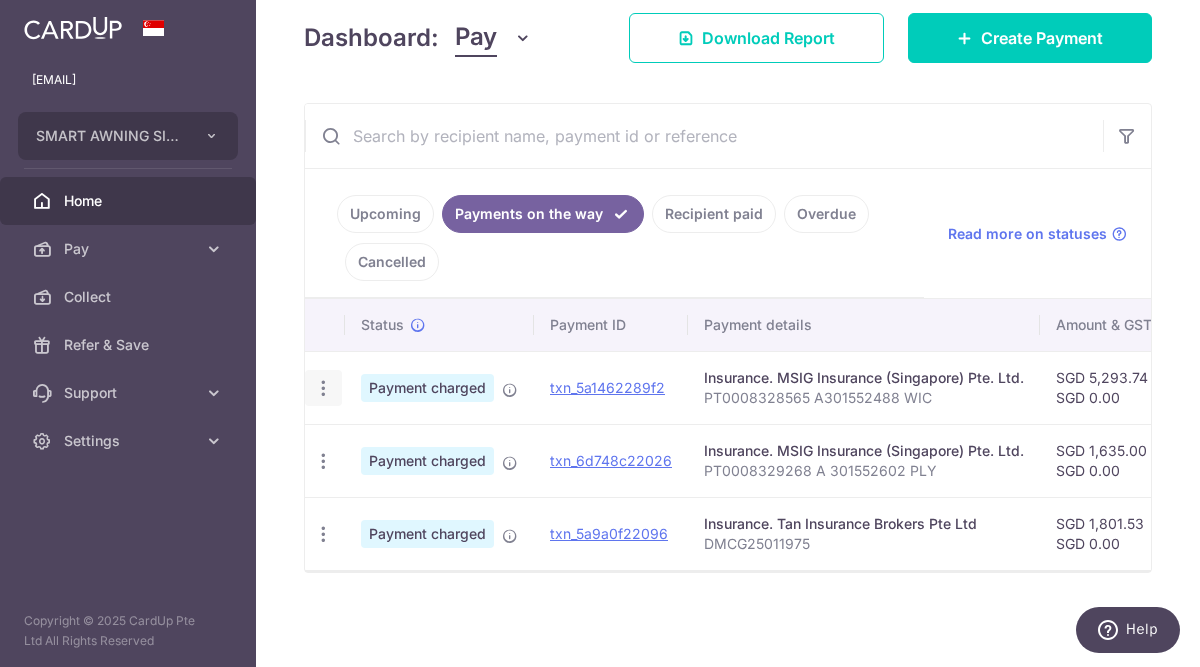 click on "PDF Receipt" at bounding box center [323, 388] 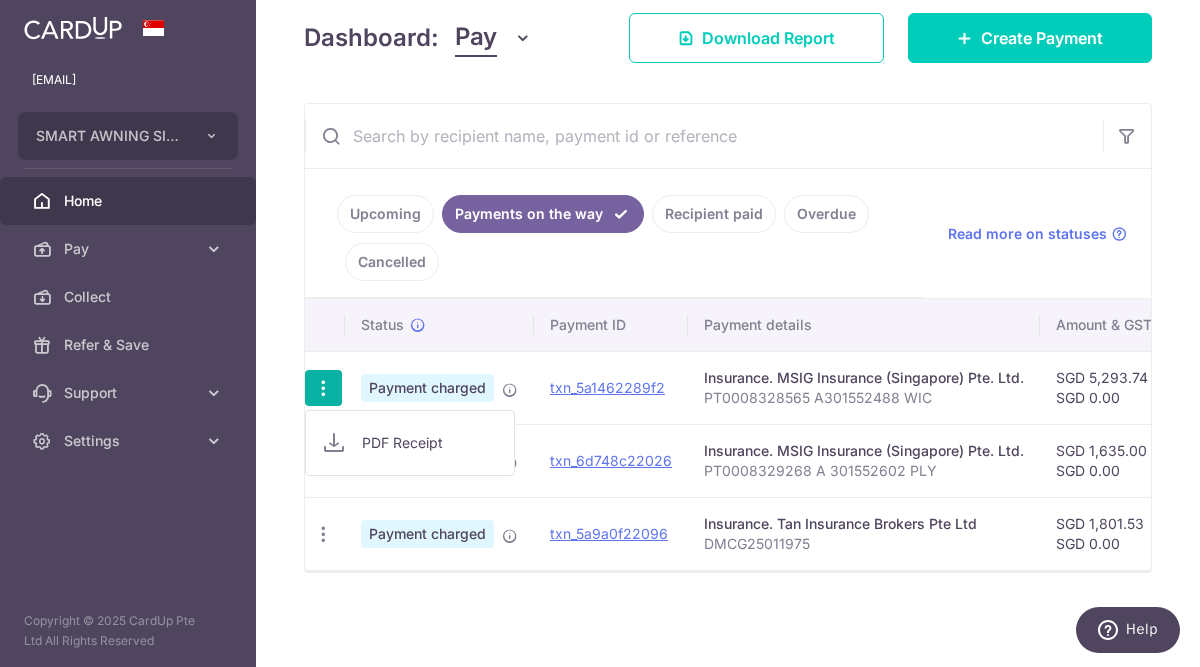 click on "PDF Receipt" at bounding box center (430, 443) 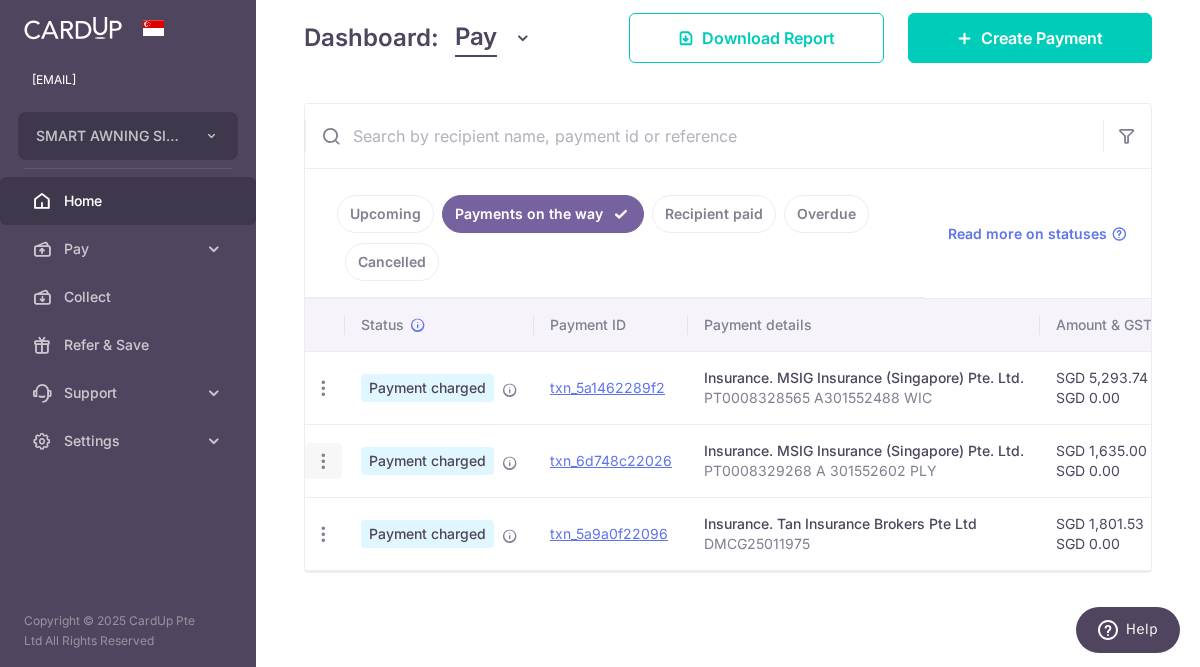 click at bounding box center [323, 388] 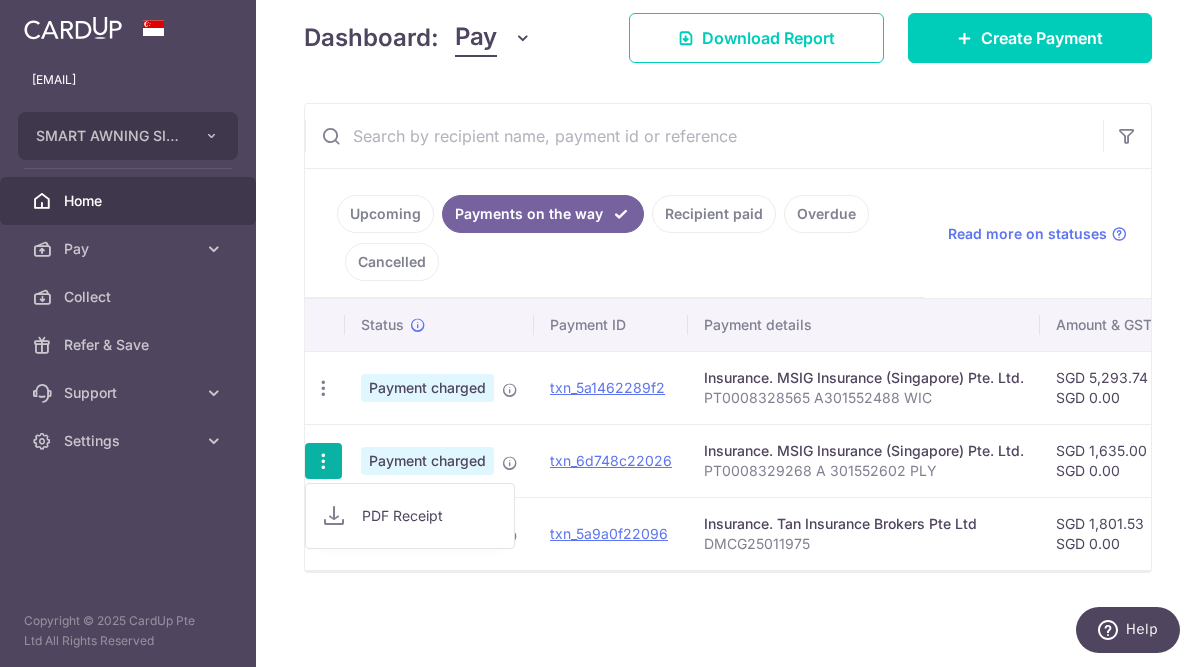 click on "PDF Receipt" at bounding box center [410, 516] 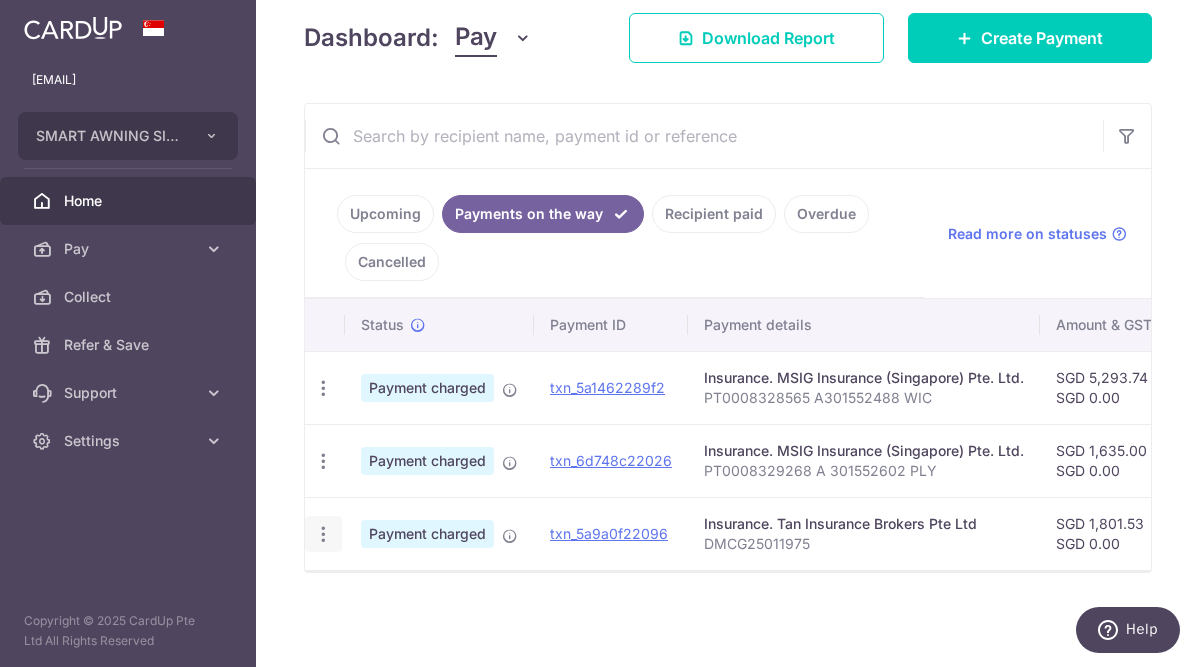 click at bounding box center (323, 388) 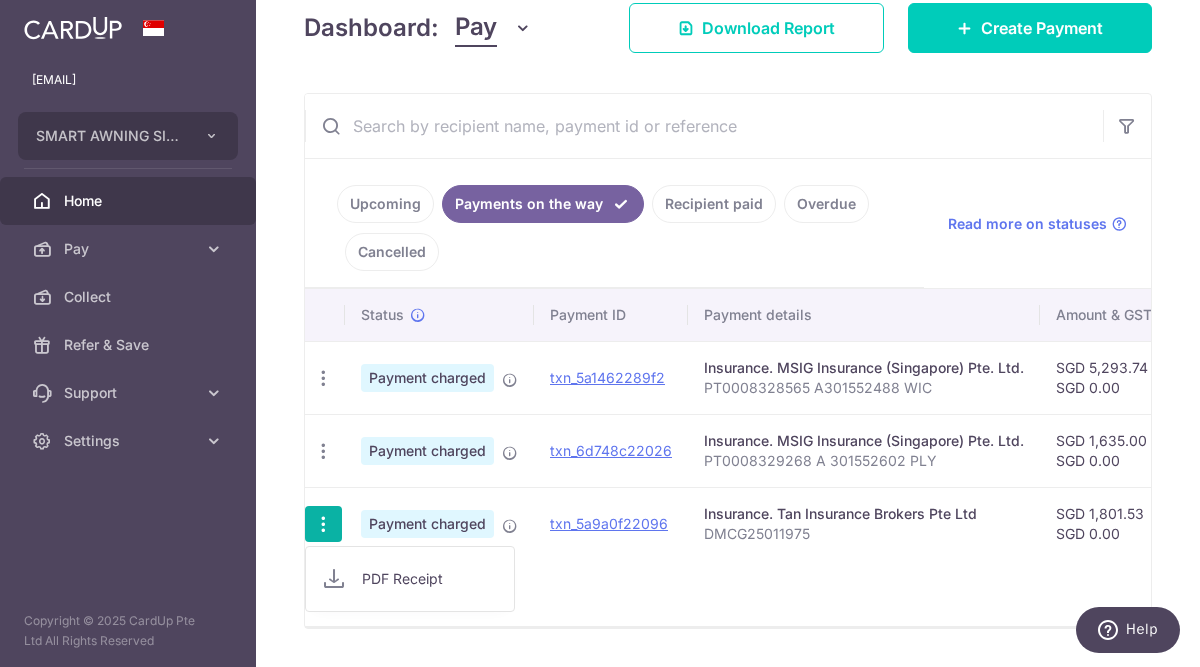 click on "PDF Receipt" at bounding box center (430, 579) 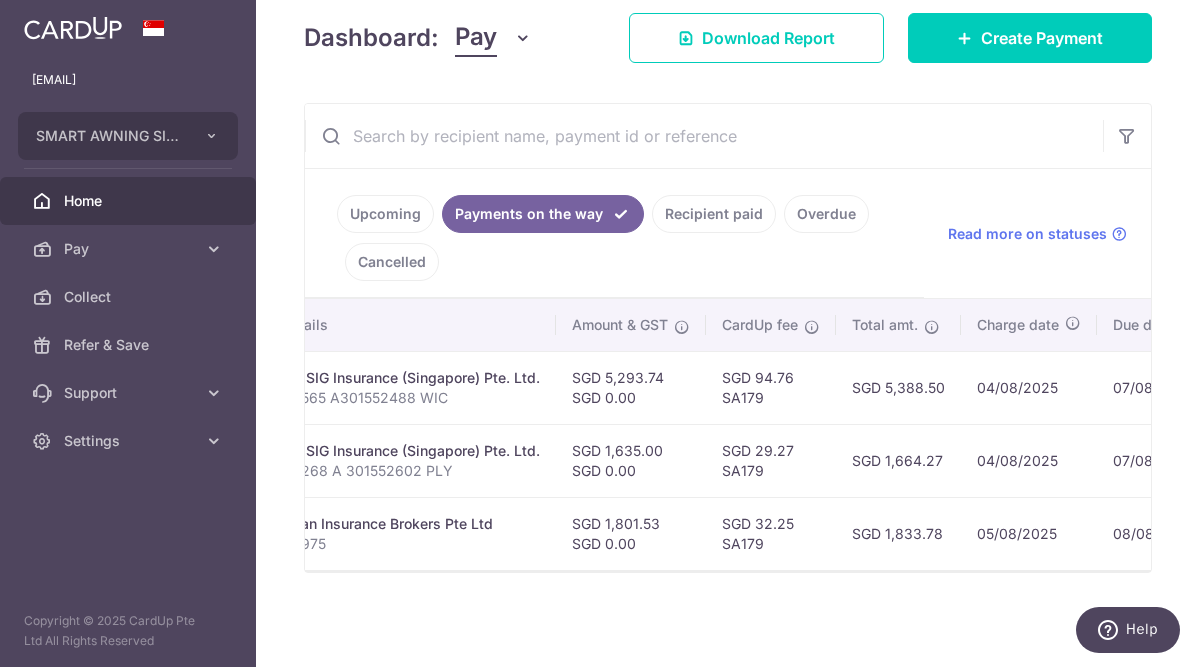 scroll, scrollTop: 0, scrollLeft: 514, axis: horizontal 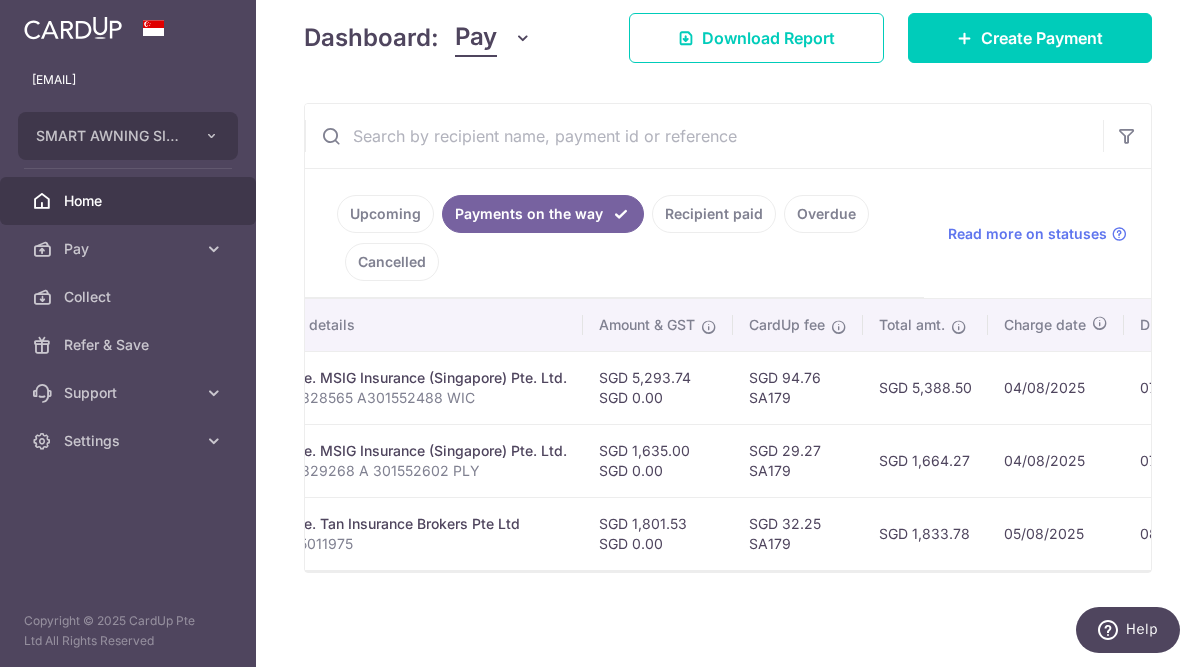 drag, startPoint x: 632, startPoint y: 366, endPoint x: 691, endPoint y: 361, distance: 59.211487 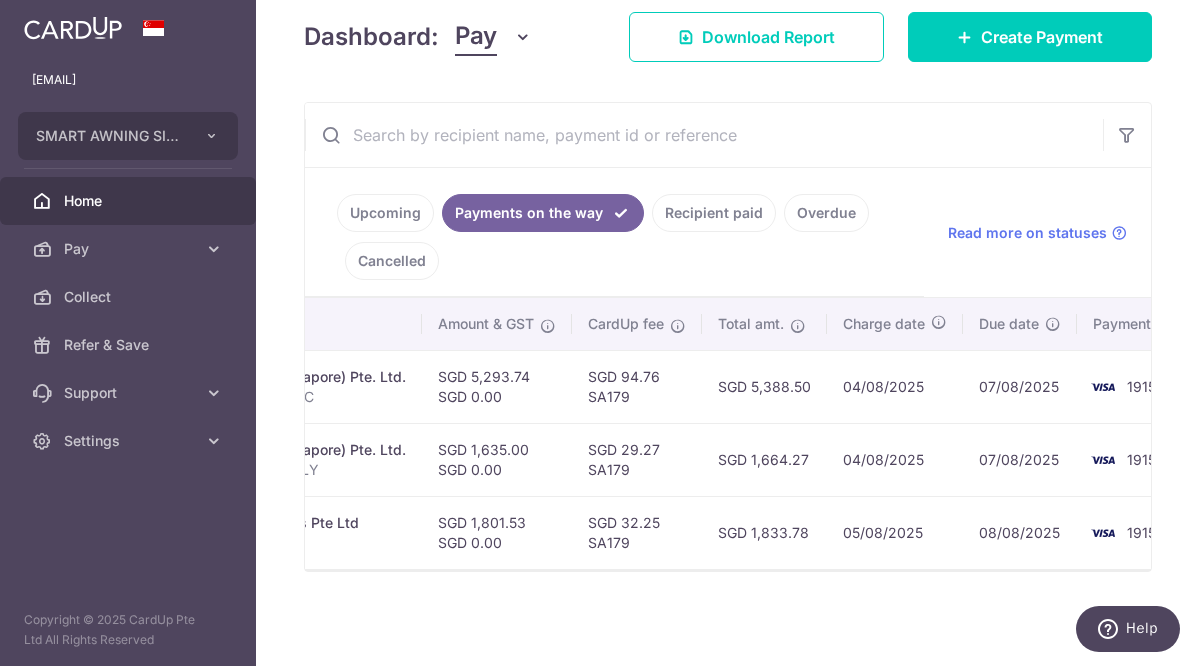 scroll, scrollTop: 0, scrollLeft: 705, axis: horizontal 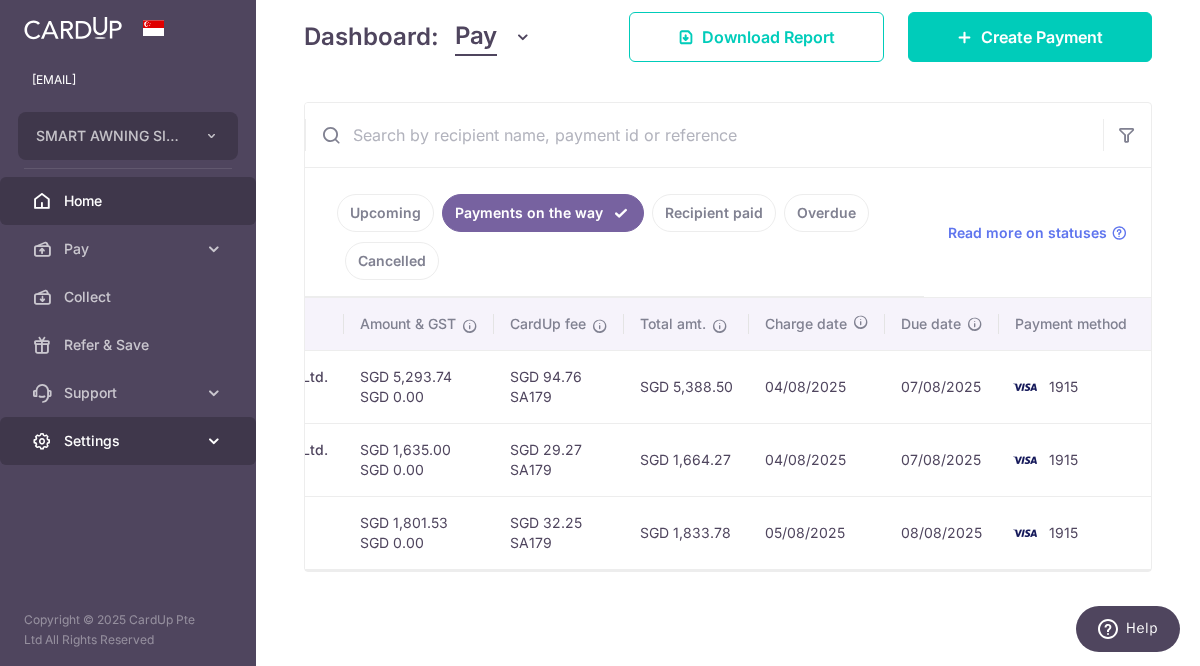 click on "Settings" at bounding box center [130, 441] 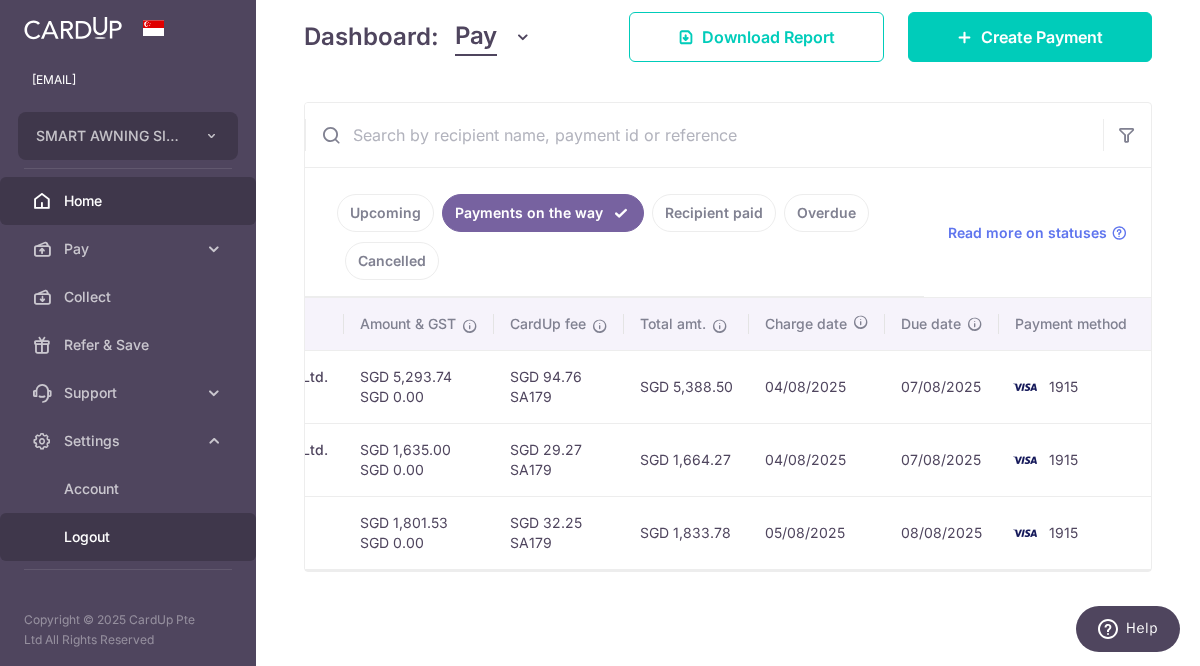 click on "Logout" at bounding box center (130, 537) 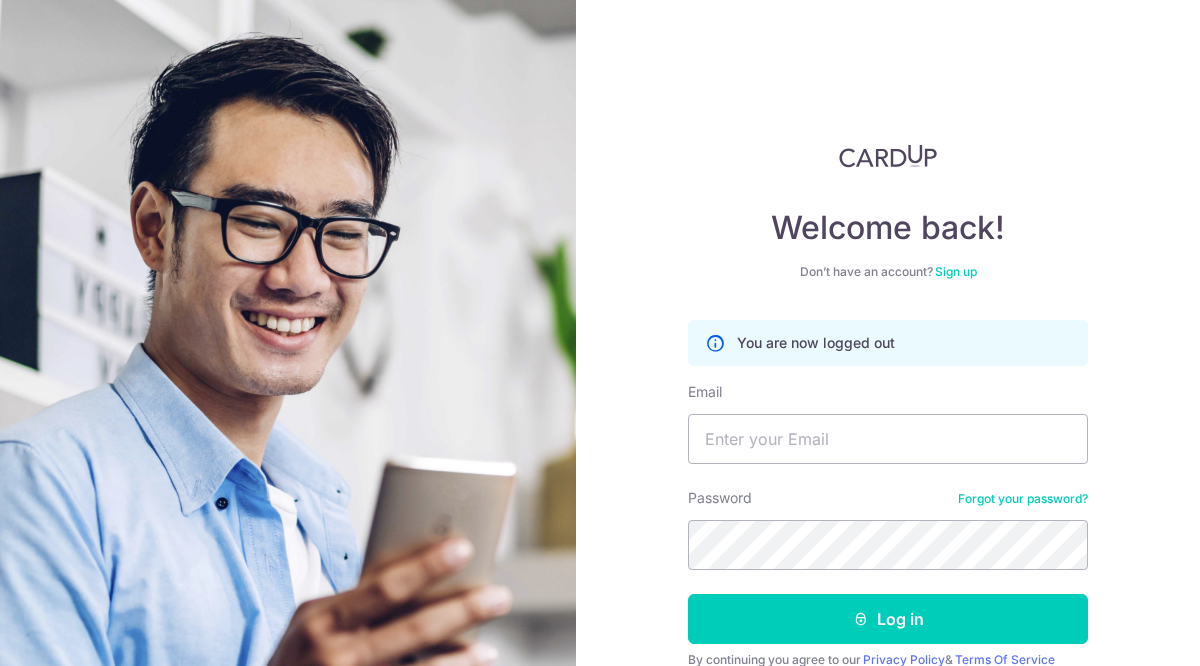 scroll, scrollTop: 0, scrollLeft: 0, axis: both 